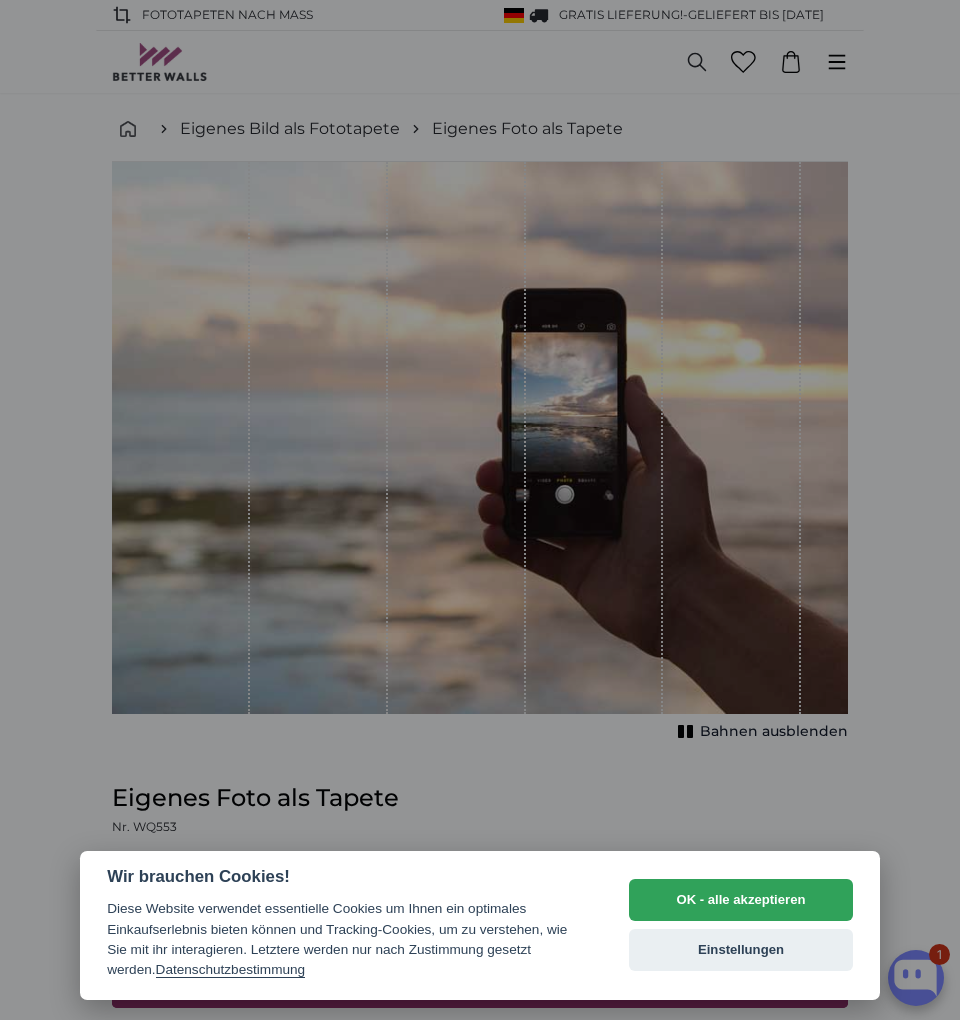 scroll, scrollTop: 0, scrollLeft: 0, axis: both 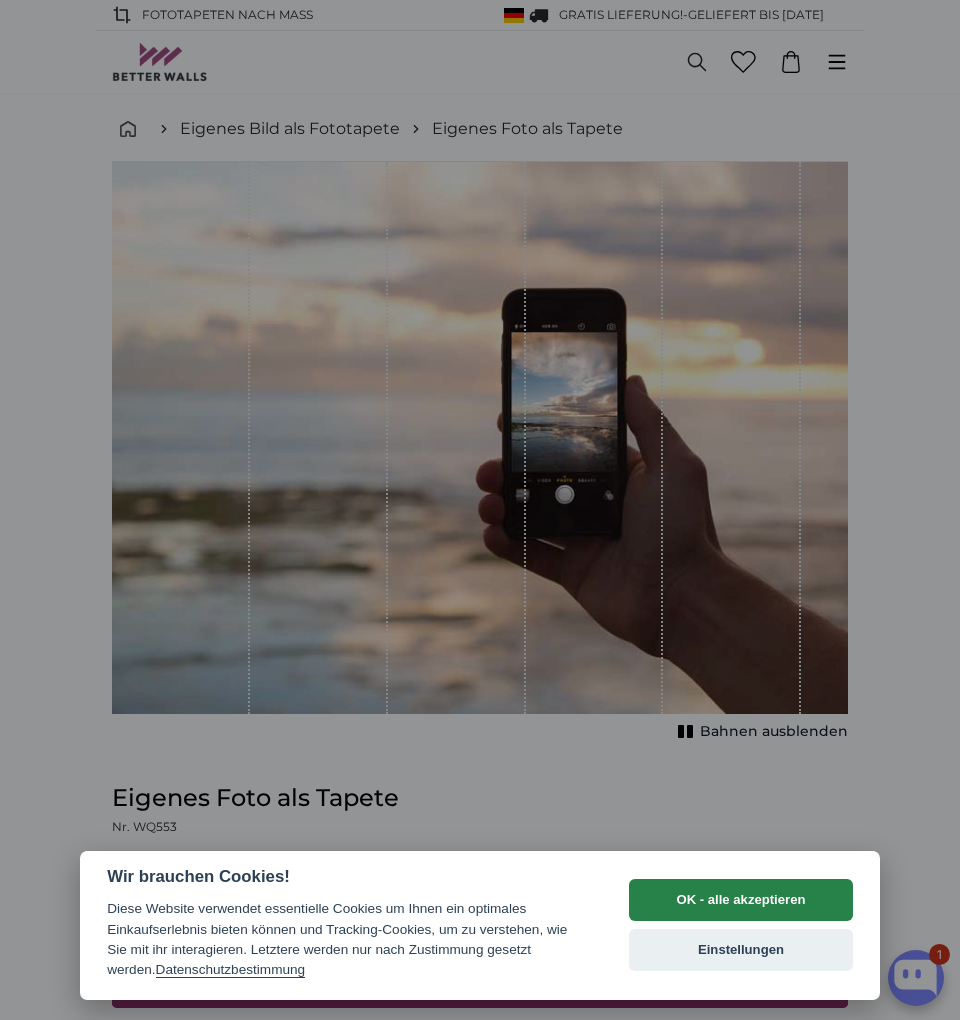 click on "OK - alle akzeptieren" at bounding box center [741, 900] 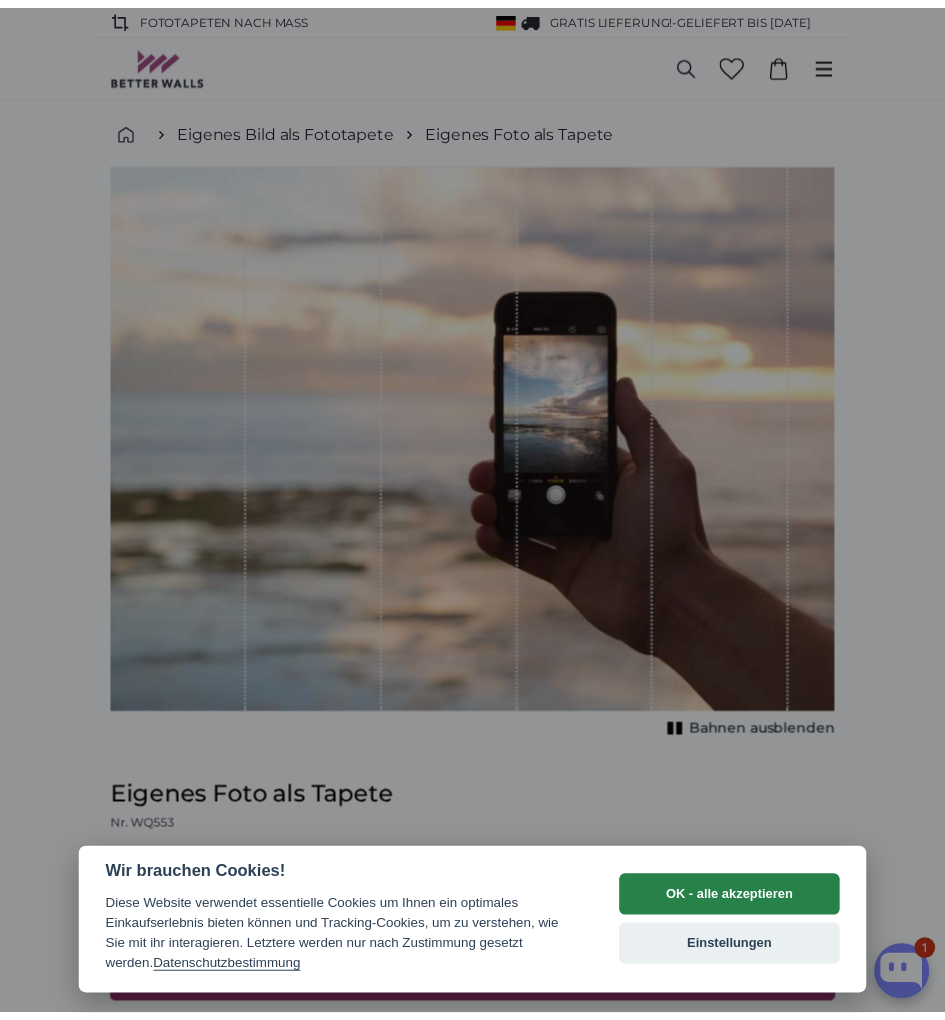 scroll, scrollTop: 107, scrollLeft: 0, axis: vertical 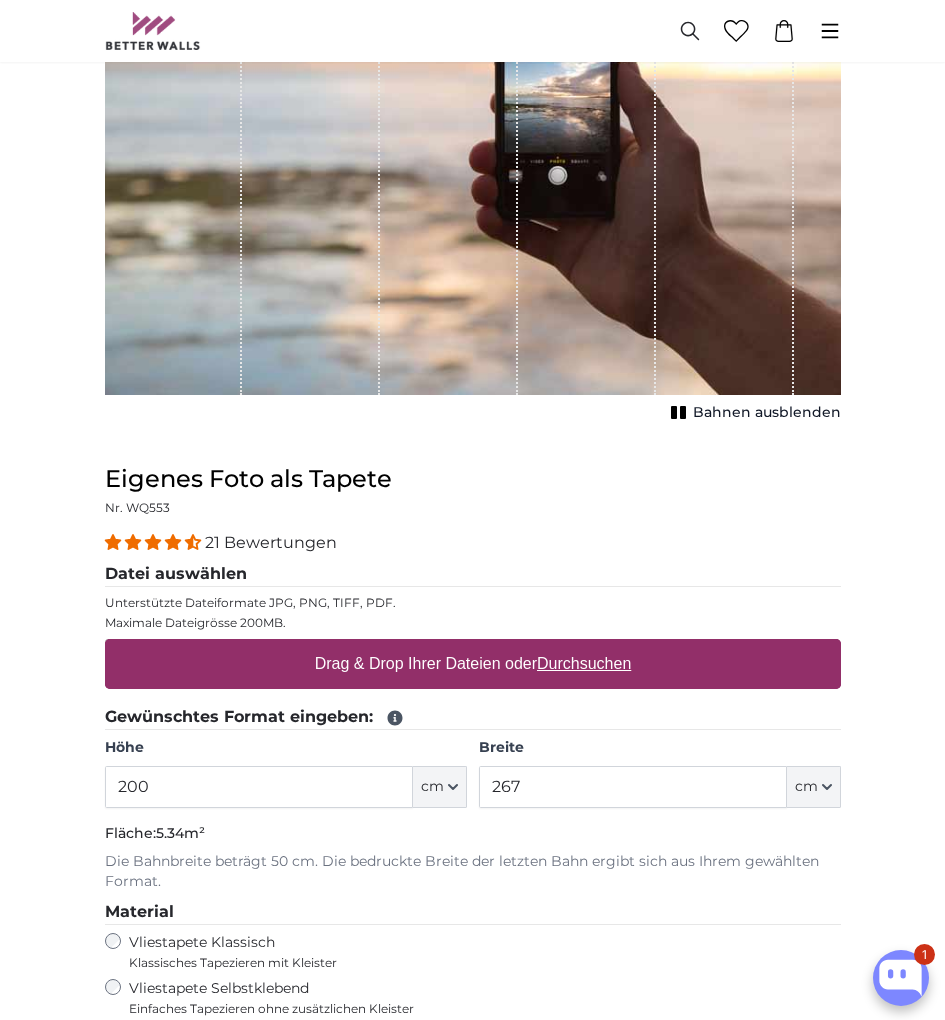 click on "Durchsuchen" at bounding box center (584, 663) 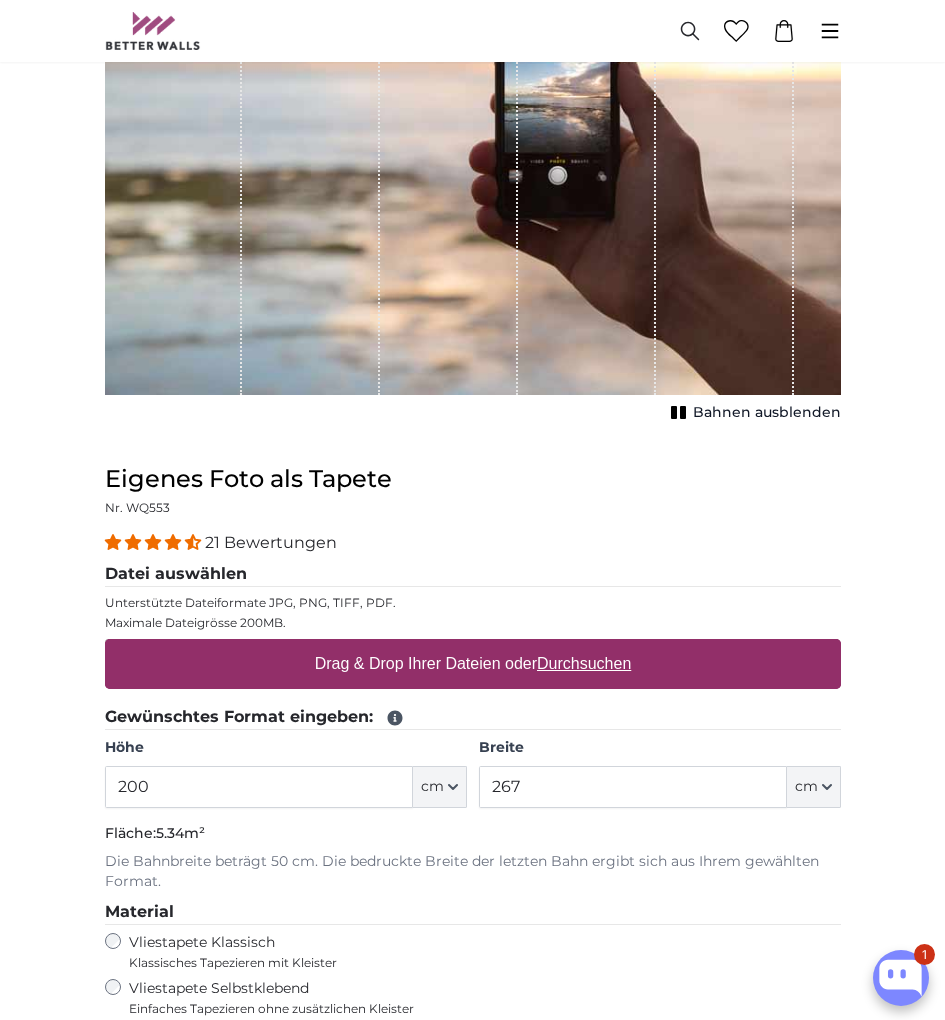 type on "**********" 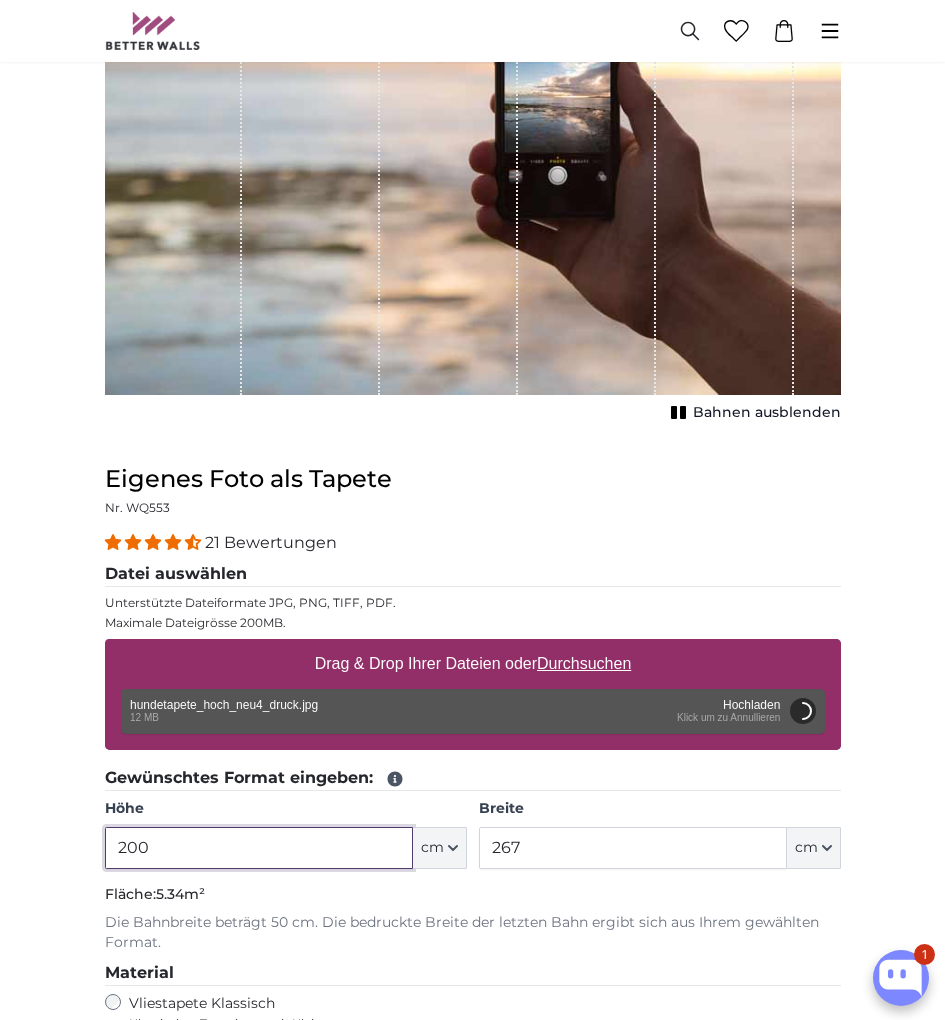 click on "200" at bounding box center (259, 848) 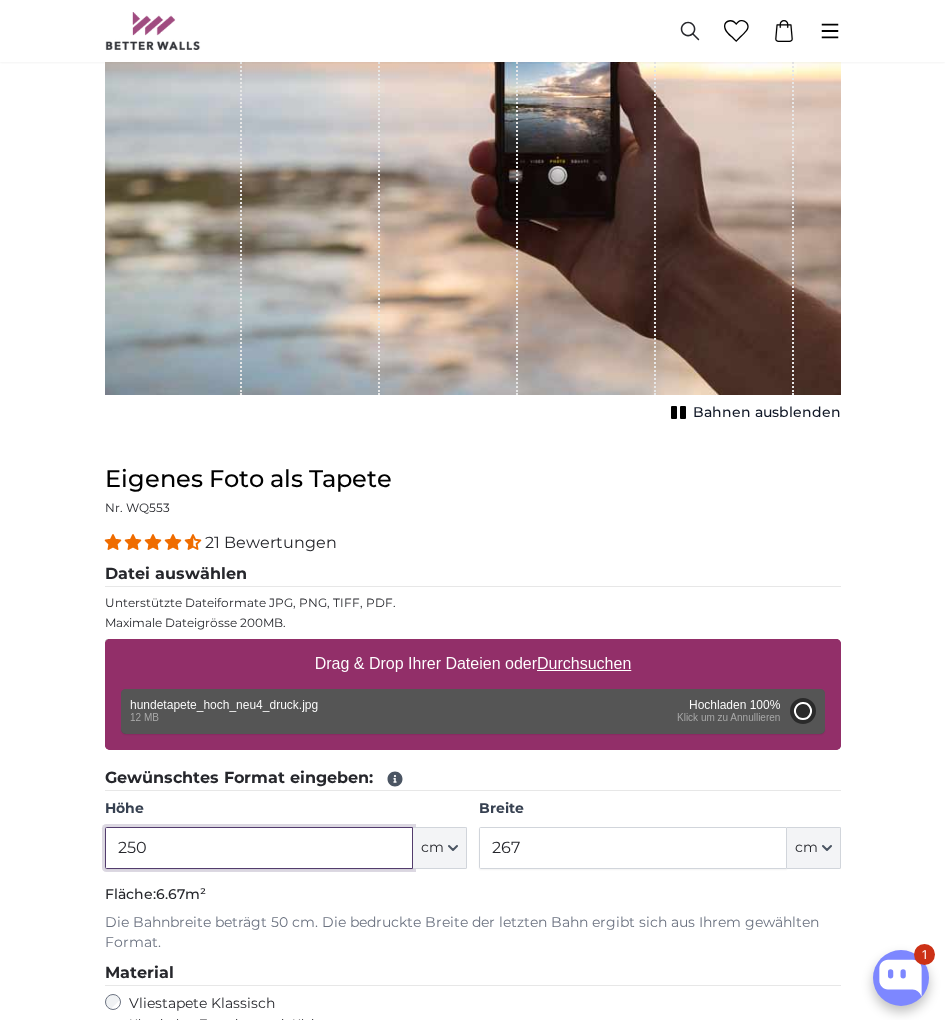 type on "200" 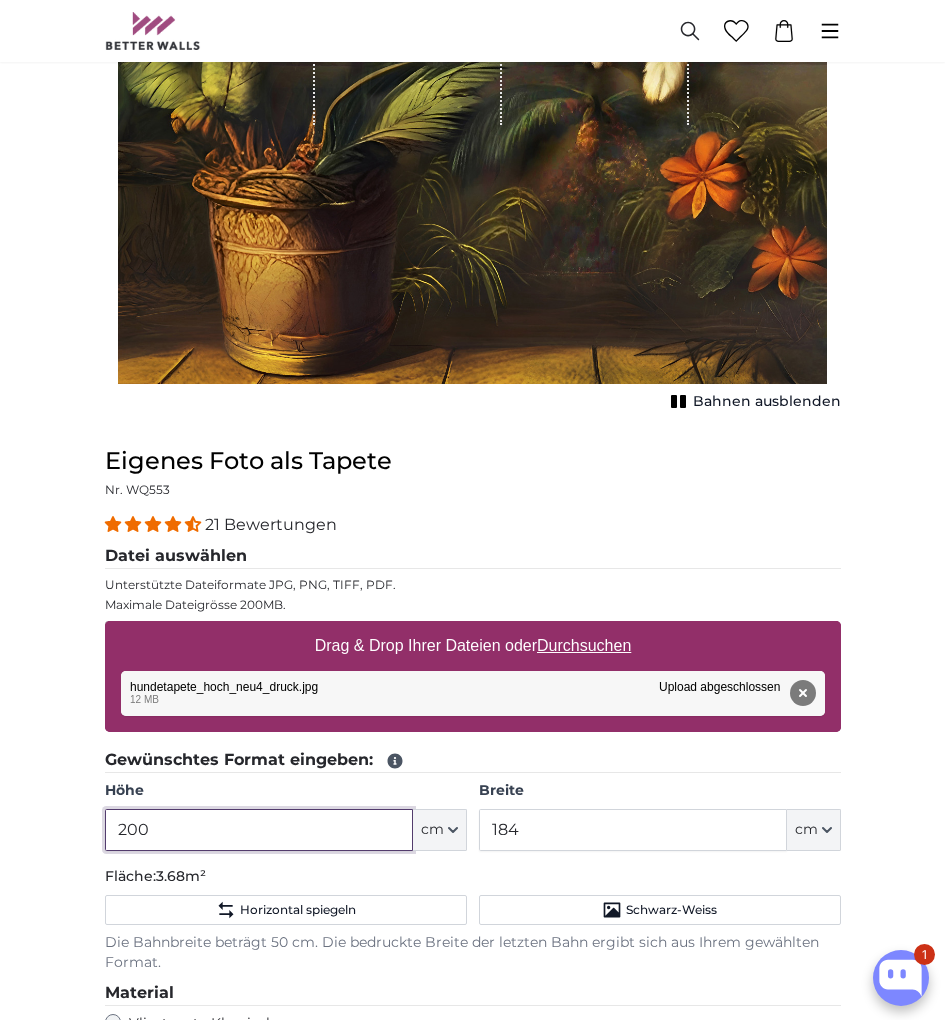 scroll, scrollTop: 589, scrollLeft: 0, axis: vertical 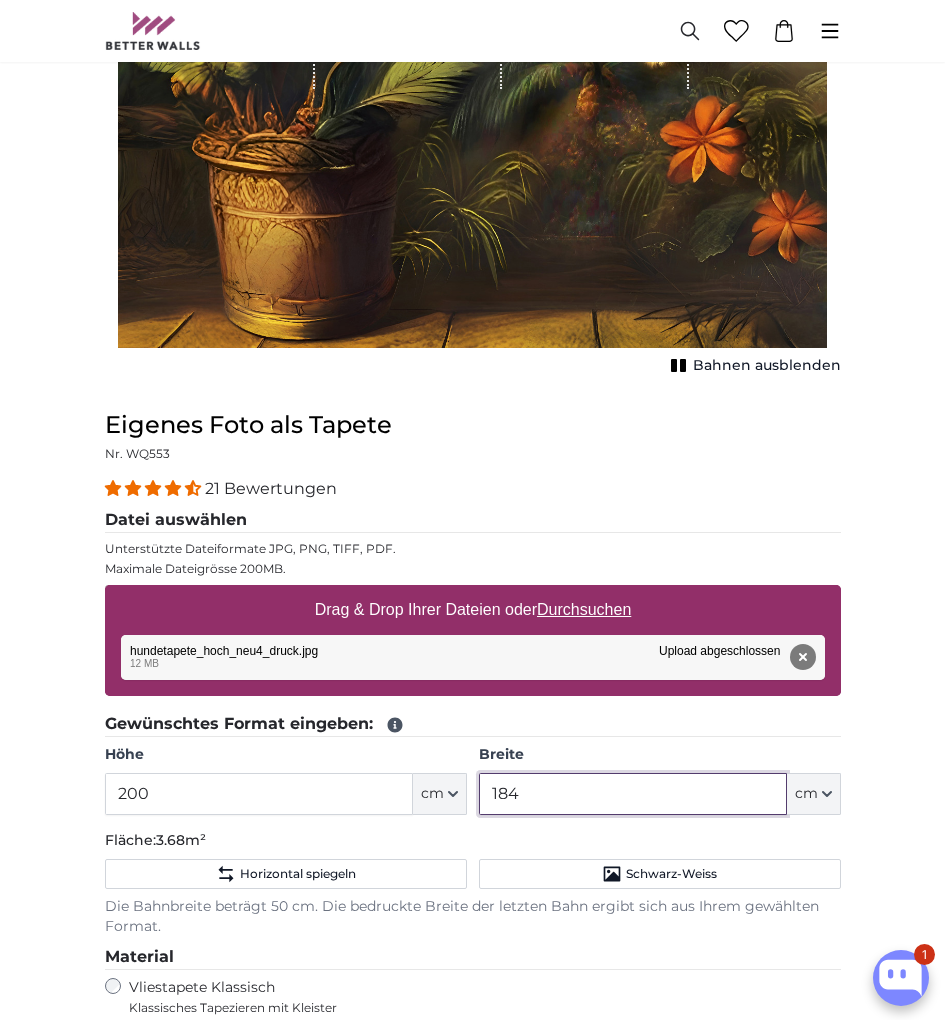 click on "184" at bounding box center [633, 794] 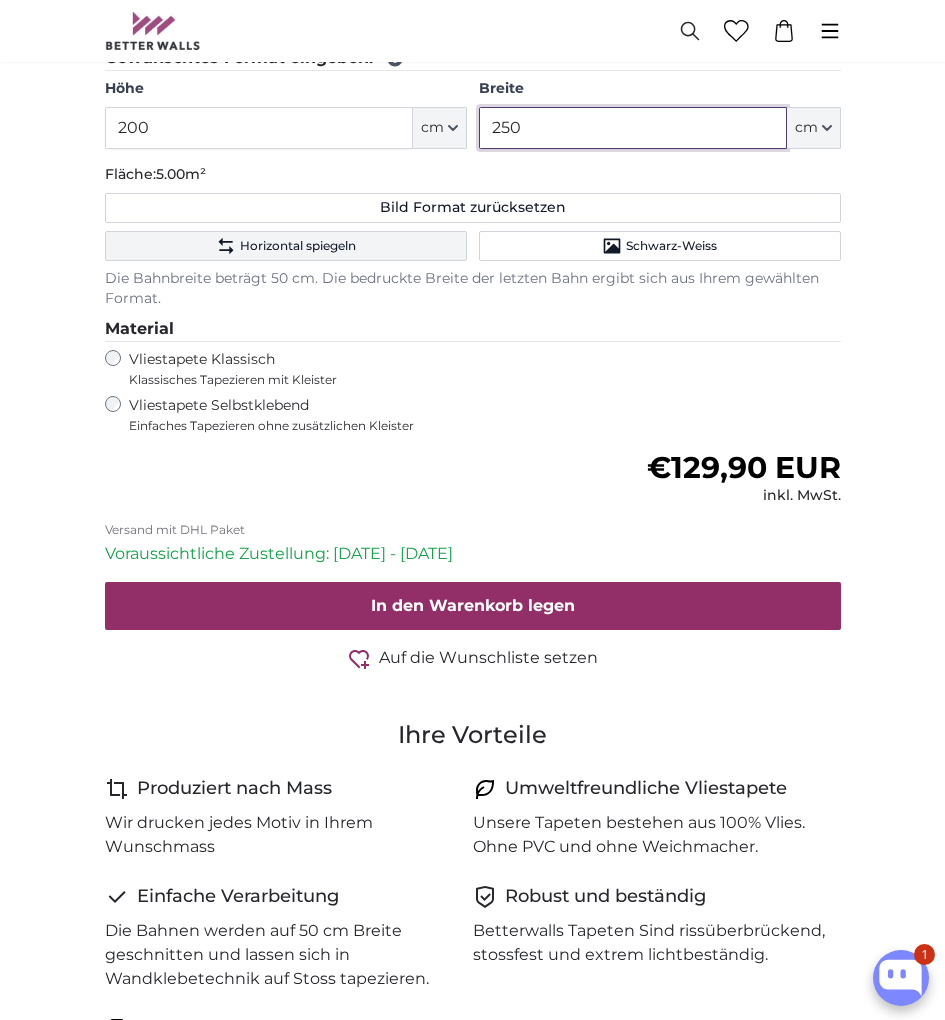 scroll, scrollTop: 0, scrollLeft: 0, axis: both 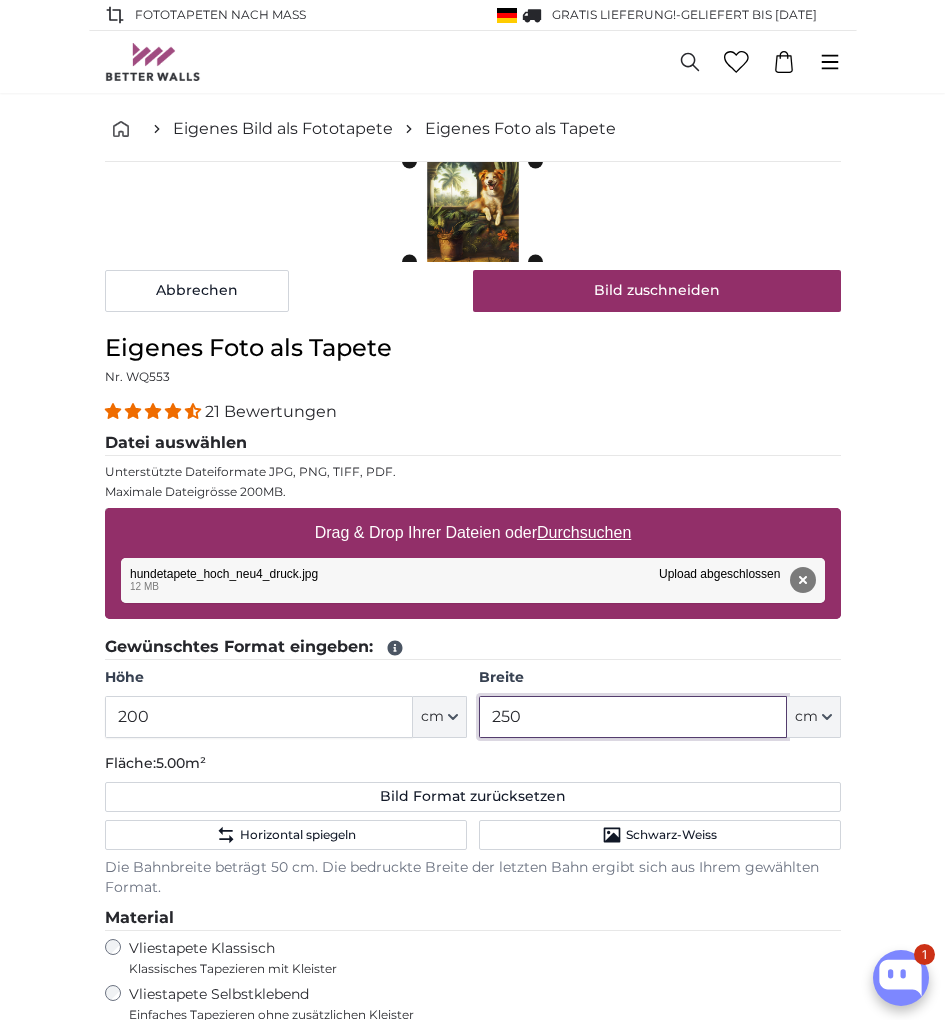 type on "250" 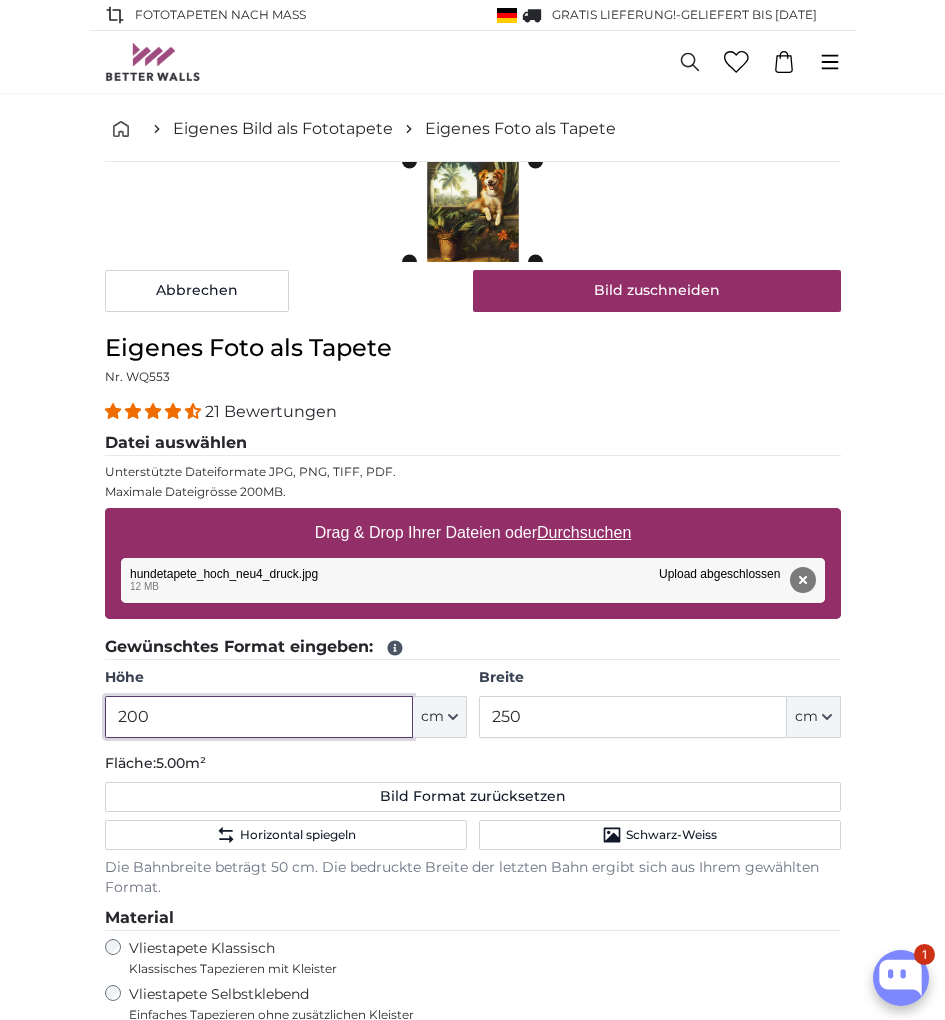 drag, startPoint x: 126, startPoint y: 719, endPoint x: 169, endPoint y: 719, distance: 43 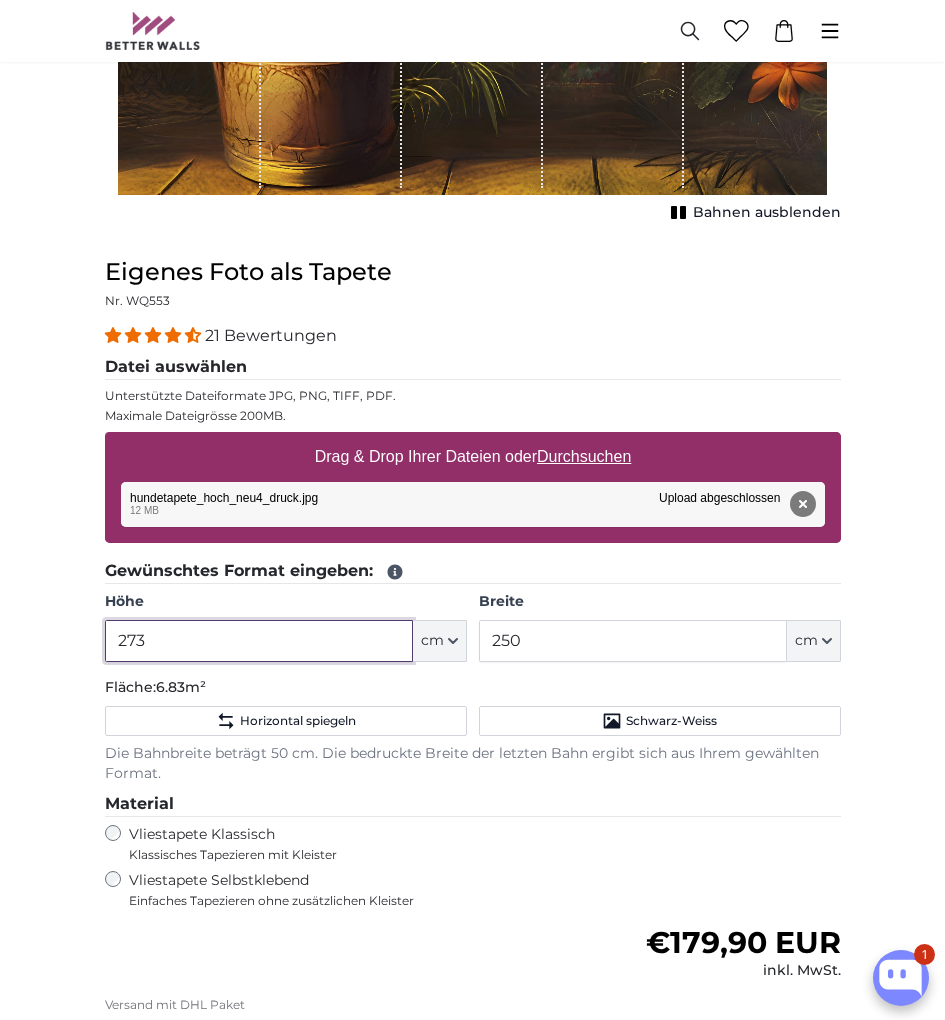 scroll, scrollTop: 755, scrollLeft: 0, axis: vertical 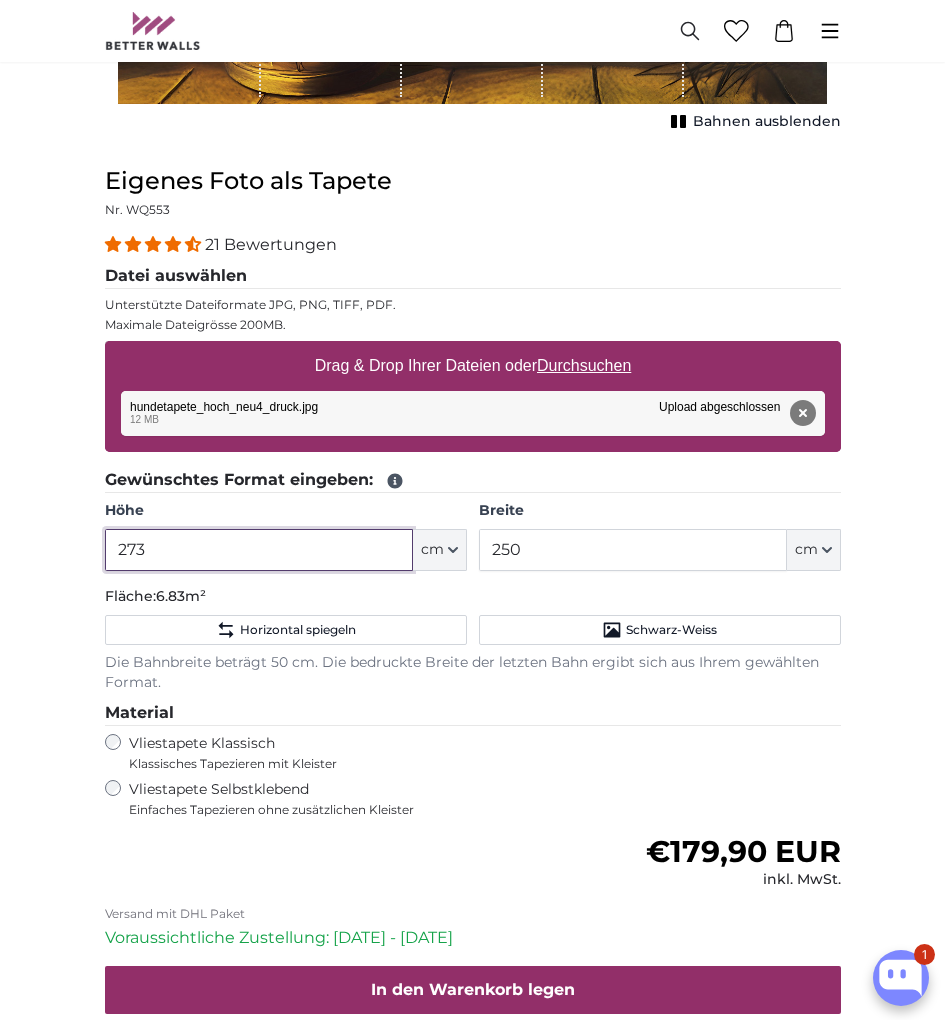 click on "273" at bounding box center [259, 550] 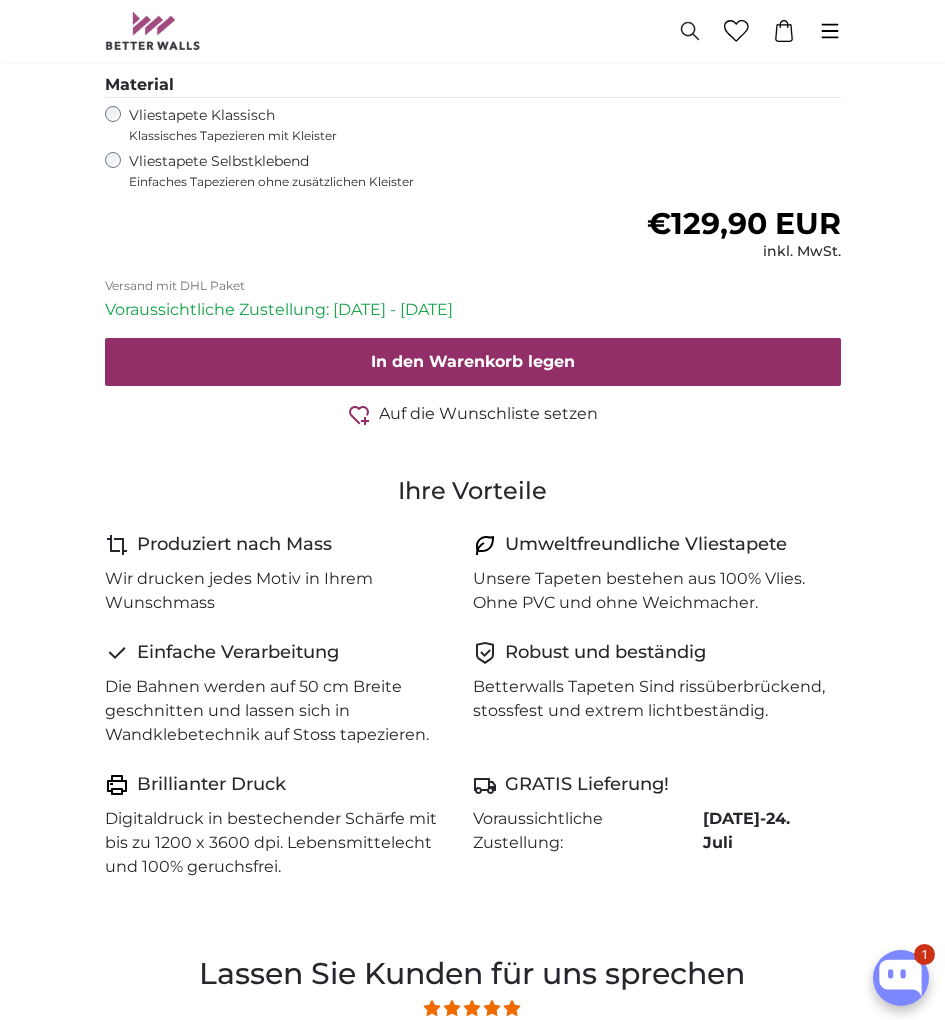 scroll, scrollTop: 167, scrollLeft: 0, axis: vertical 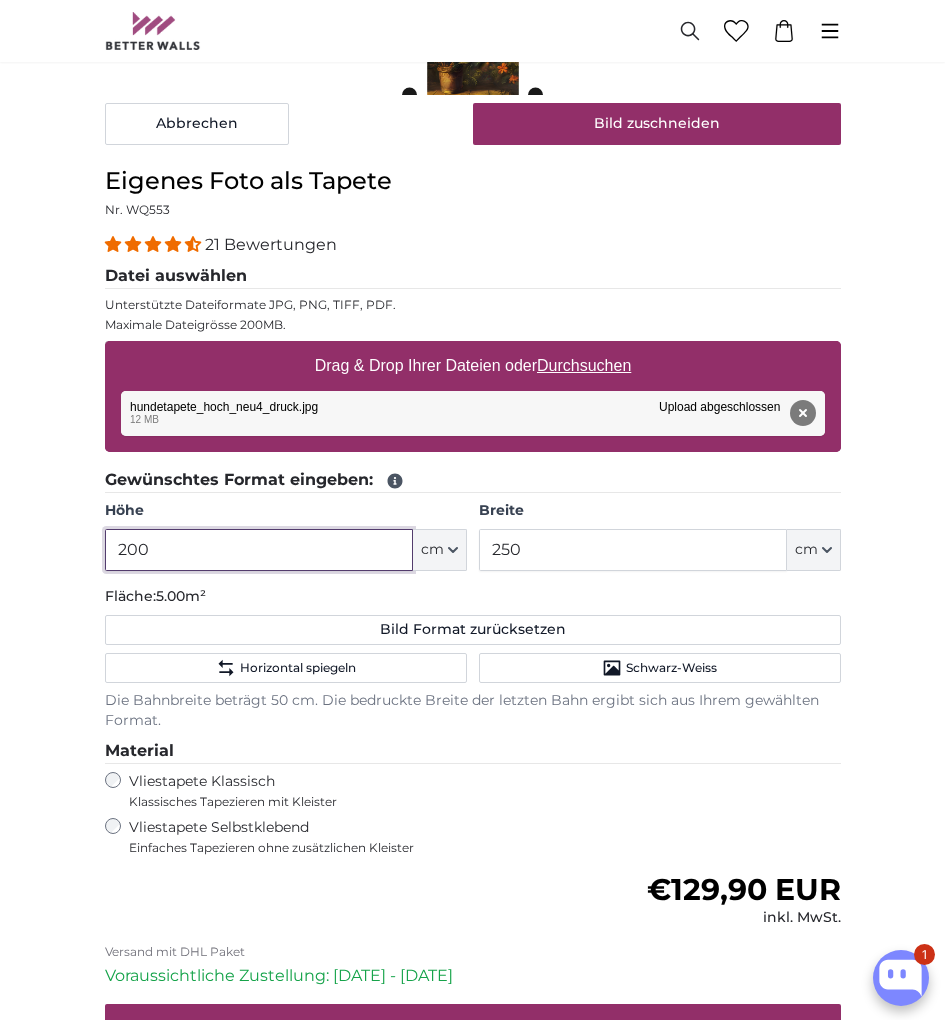 type on "200" 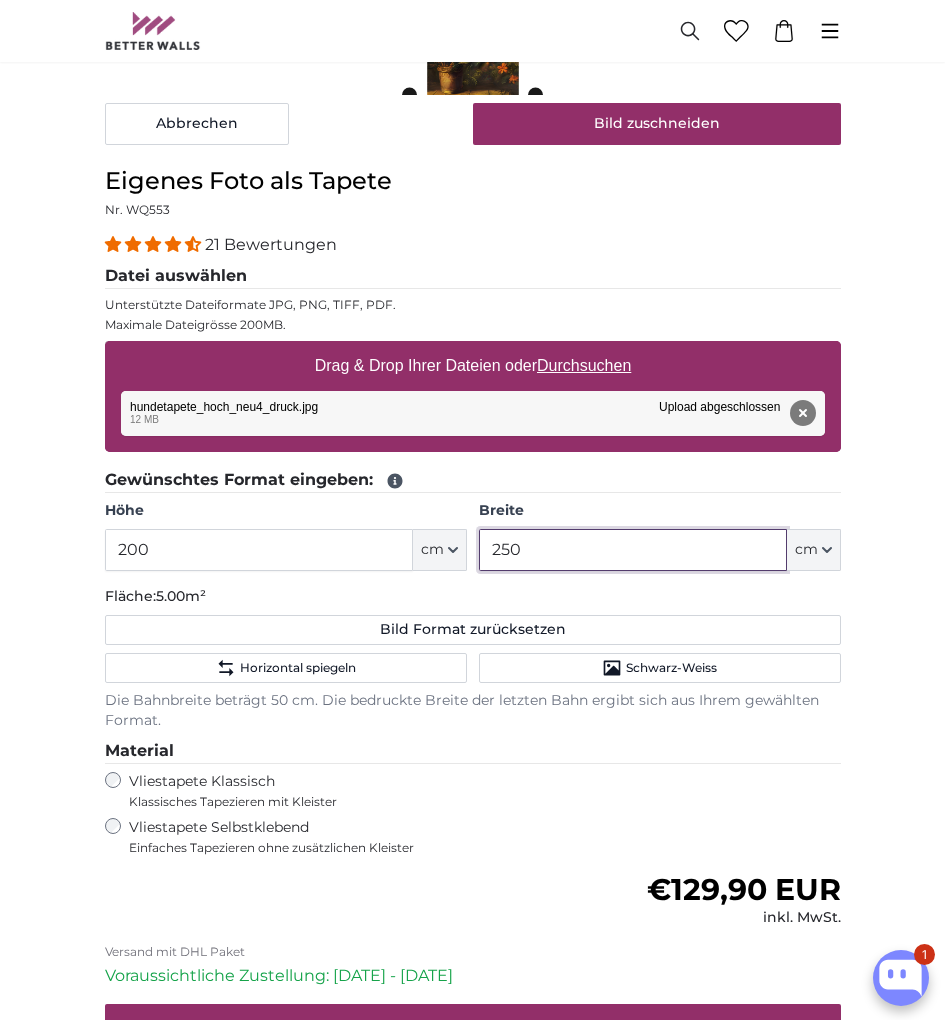 click on "250" at bounding box center [633, 550] 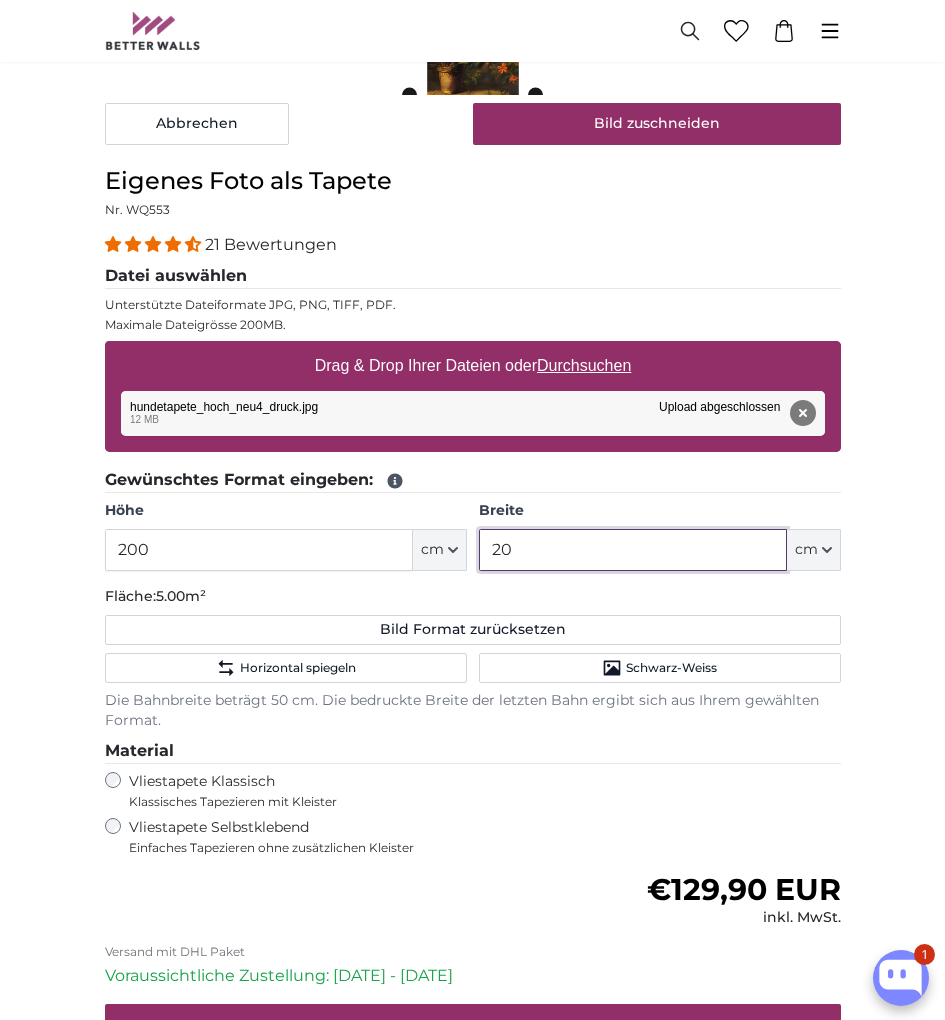 type on "200" 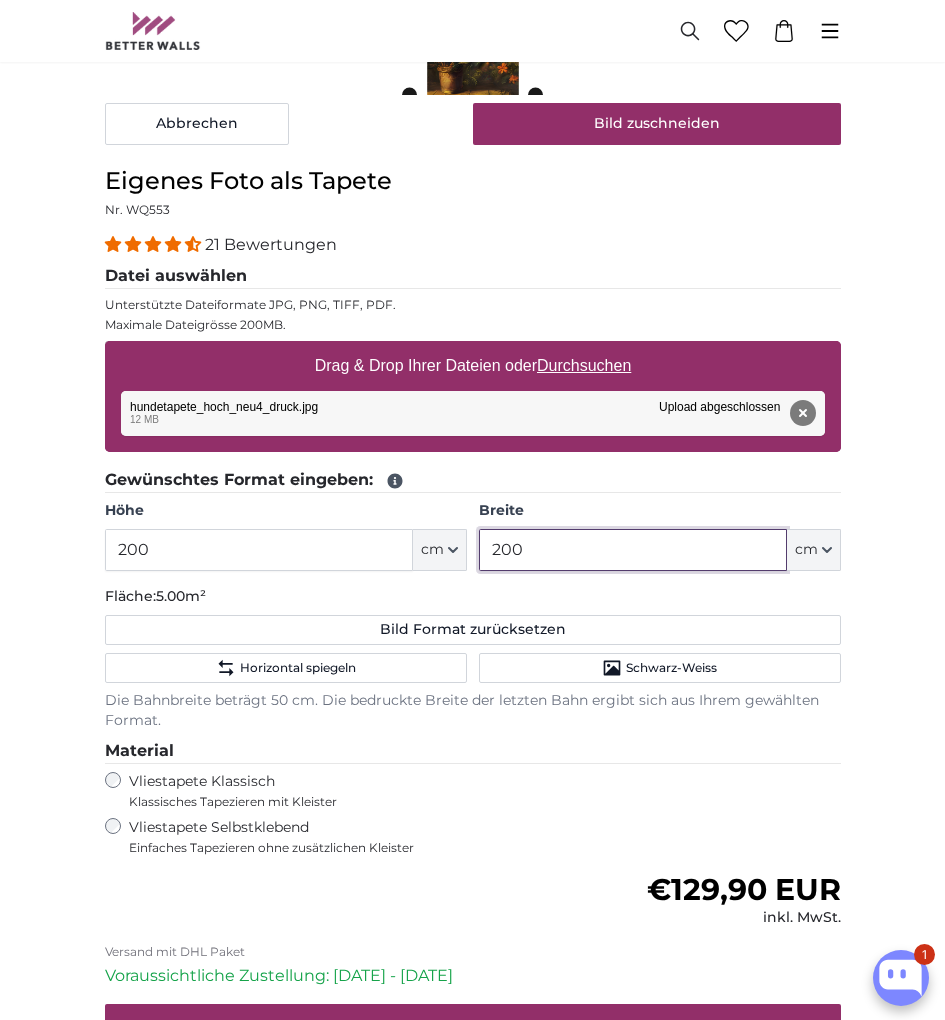 type 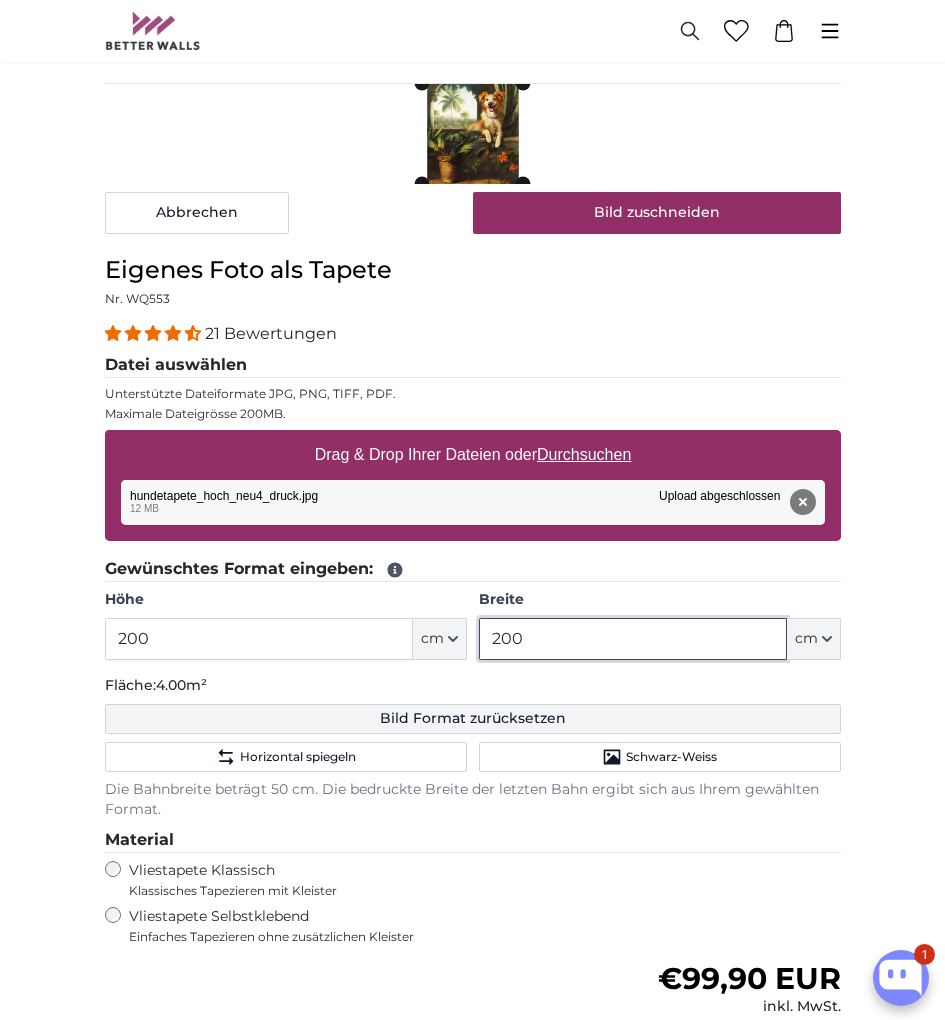 scroll, scrollTop: 0, scrollLeft: 0, axis: both 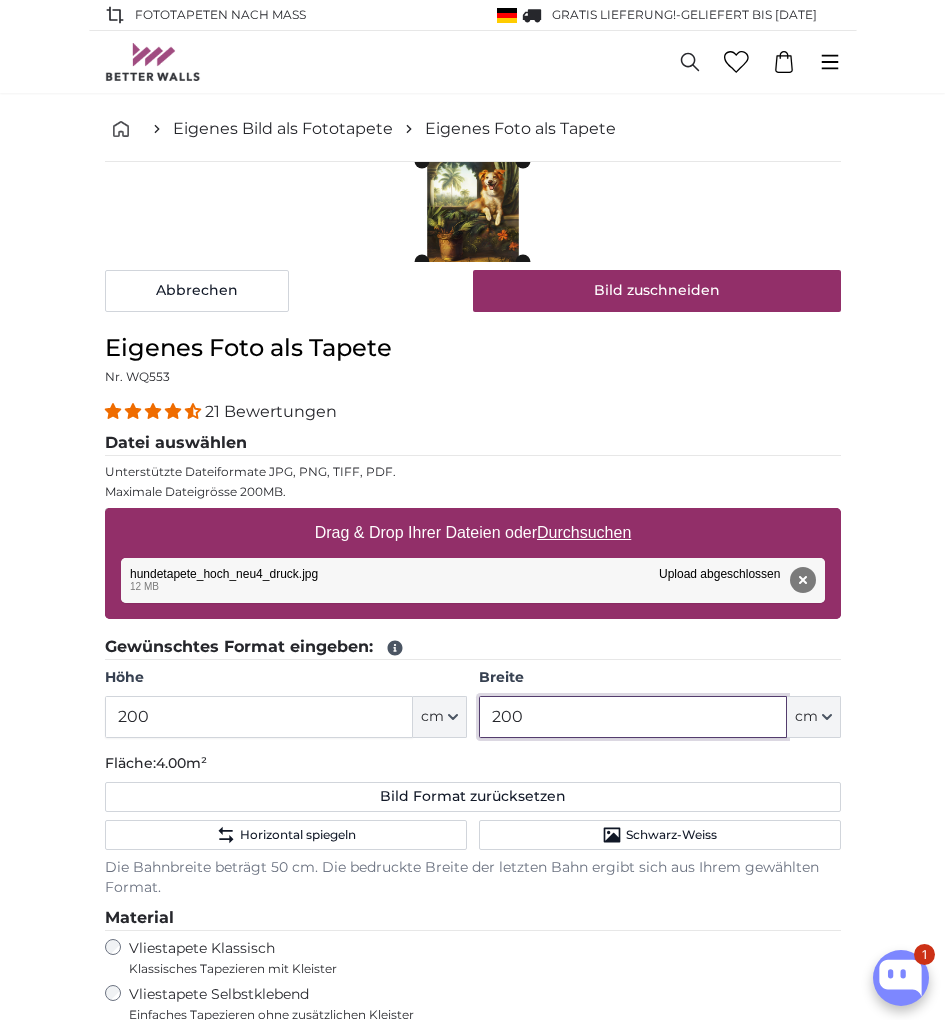 click on "200" at bounding box center (633, 717) 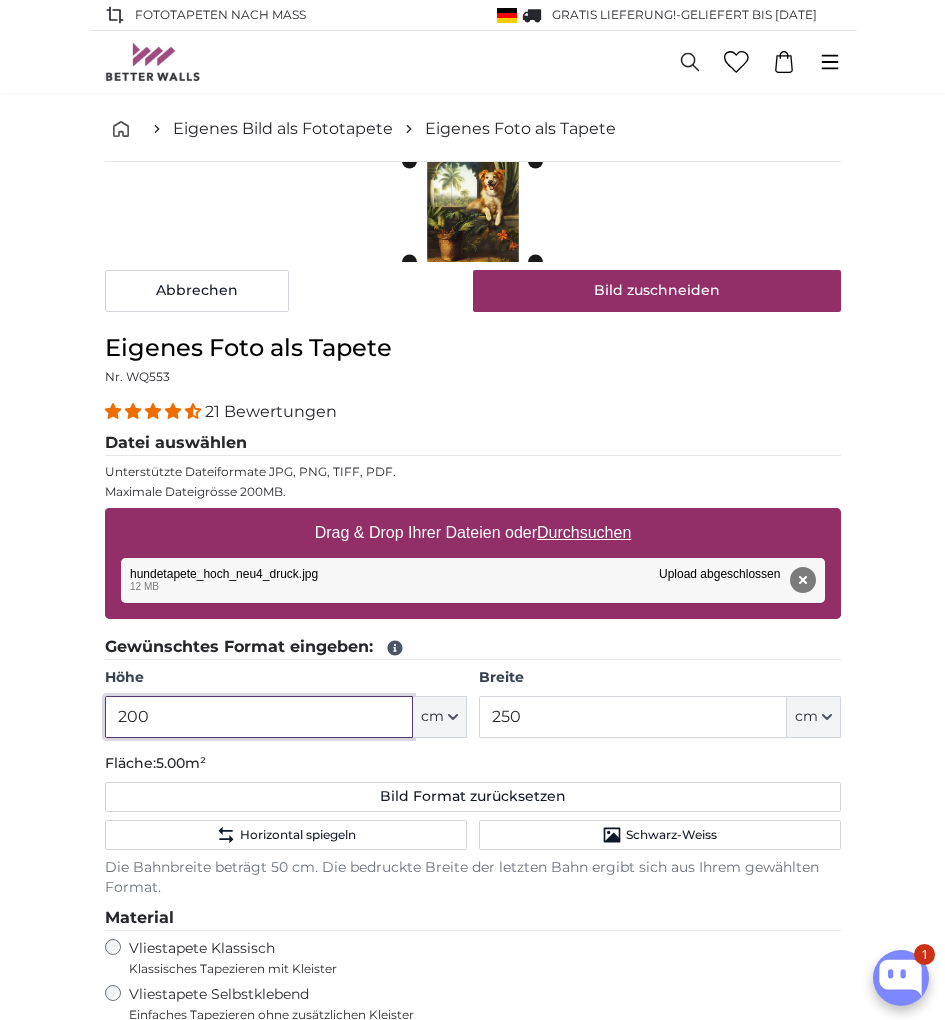 drag, startPoint x: 129, startPoint y: 713, endPoint x: 150, endPoint y: 710, distance: 21.213203 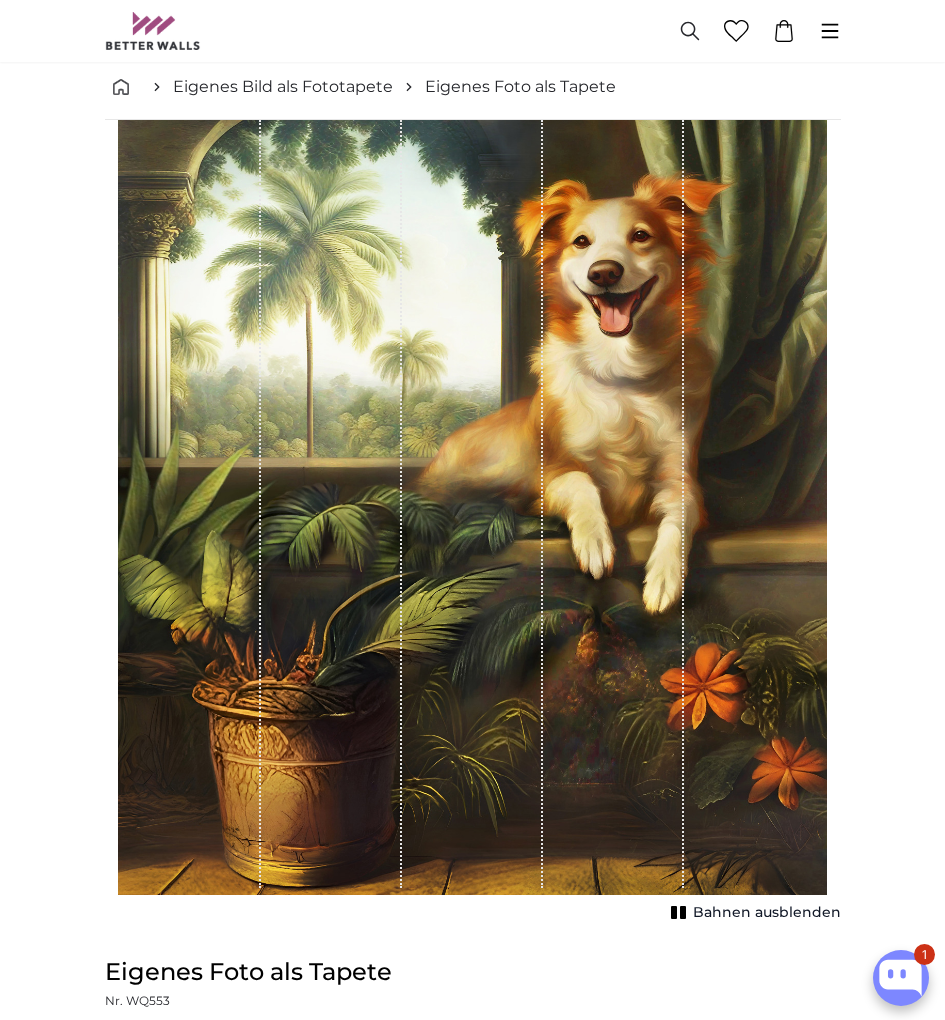 scroll, scrollTop: 45, scrollLeft: 0, axis: vertical 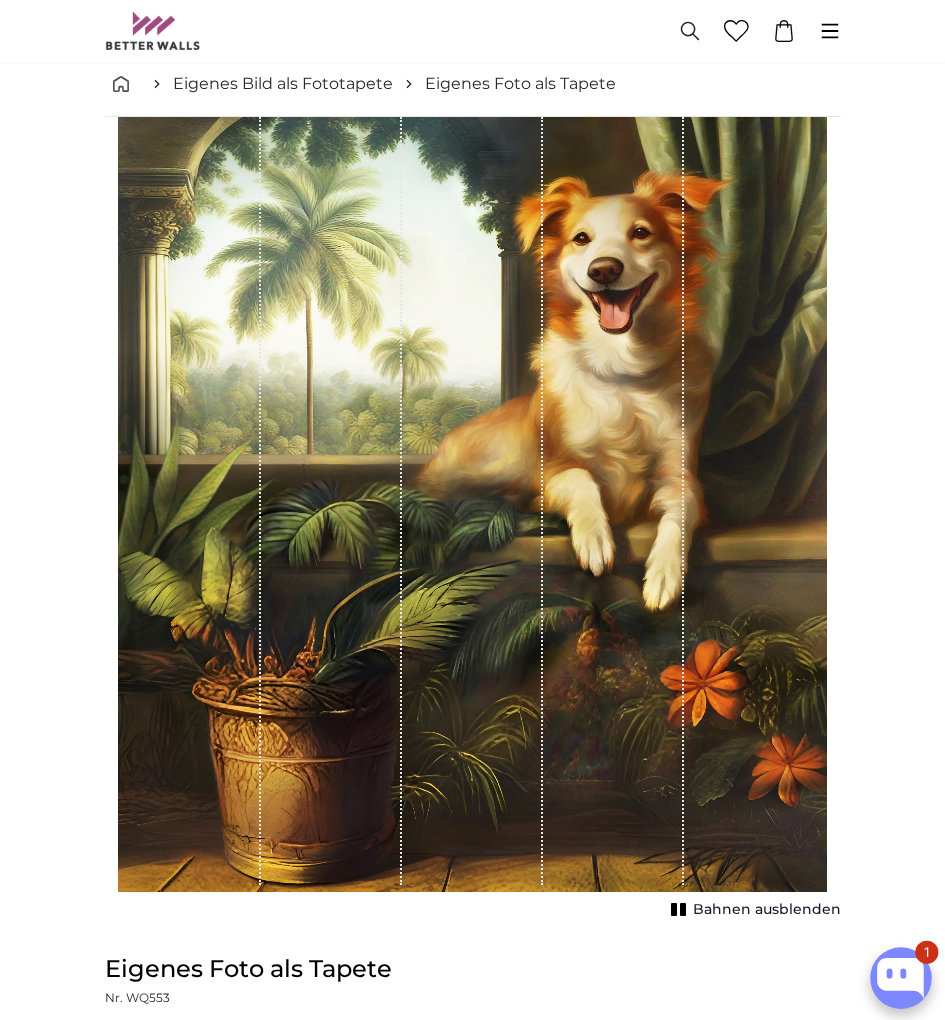 type on "273" 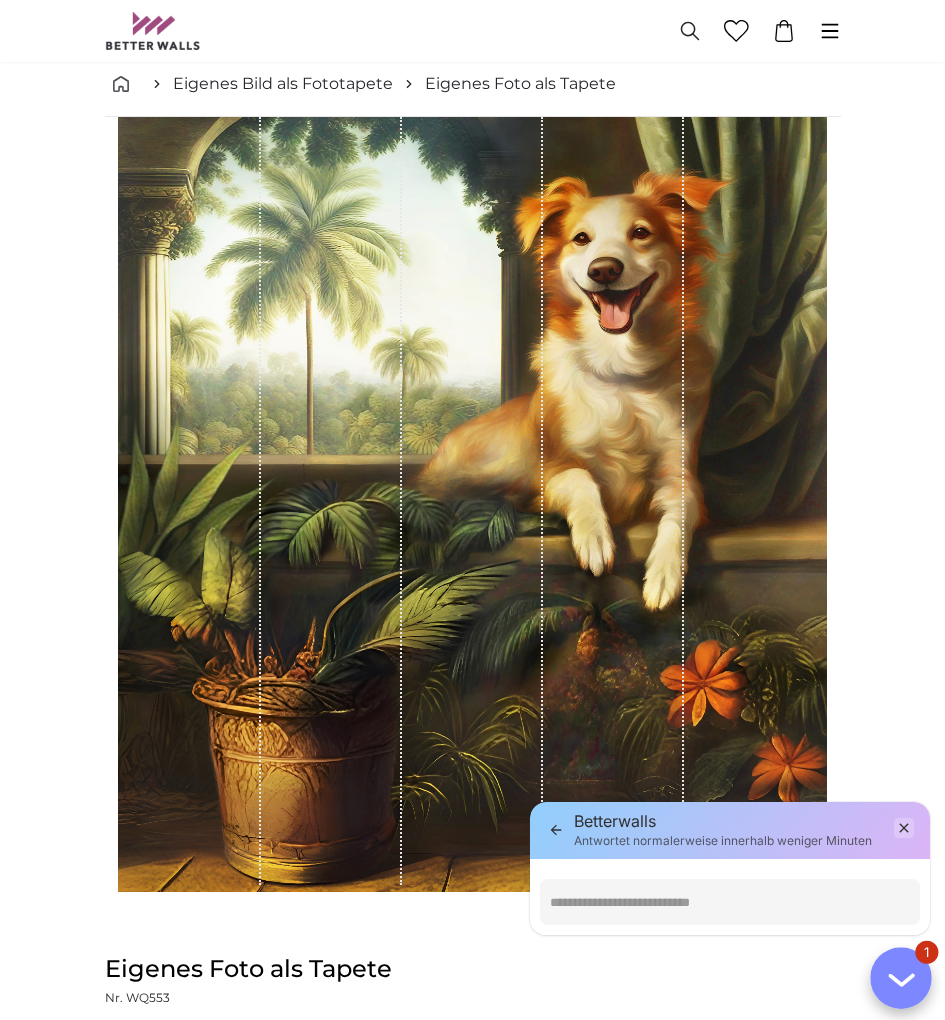 click 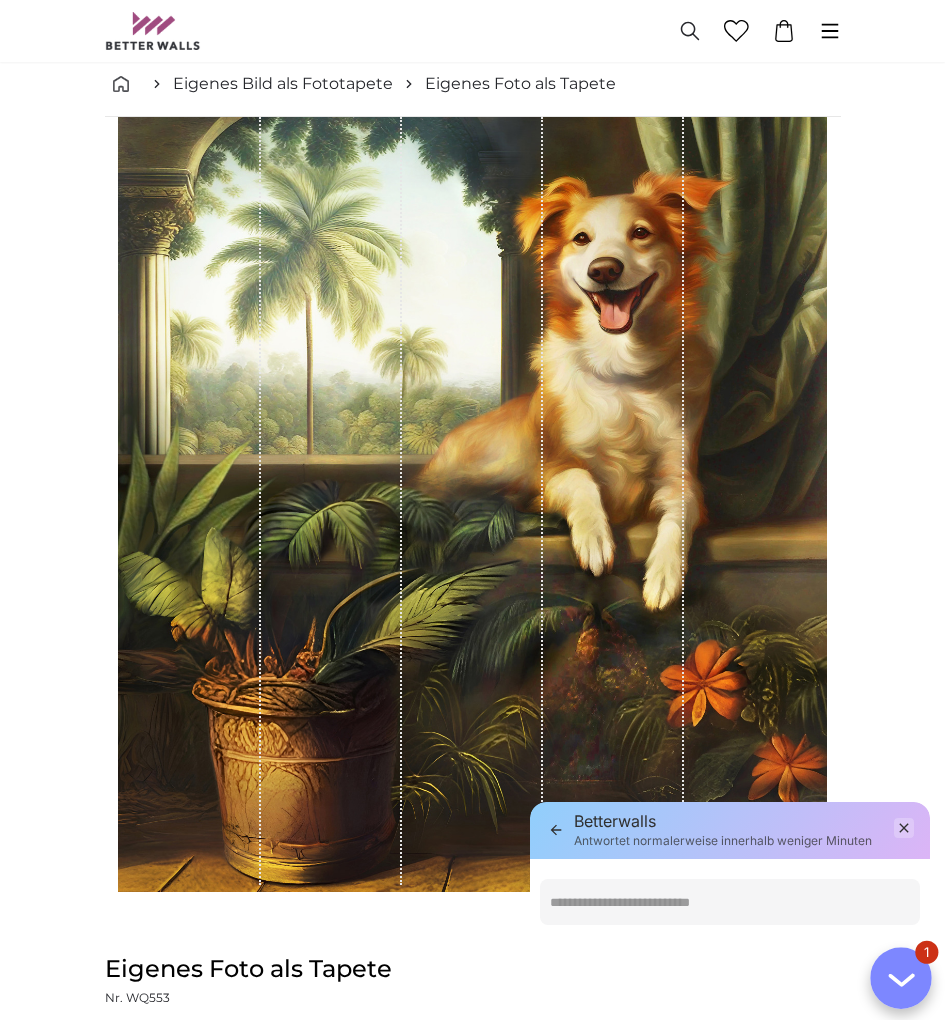 click 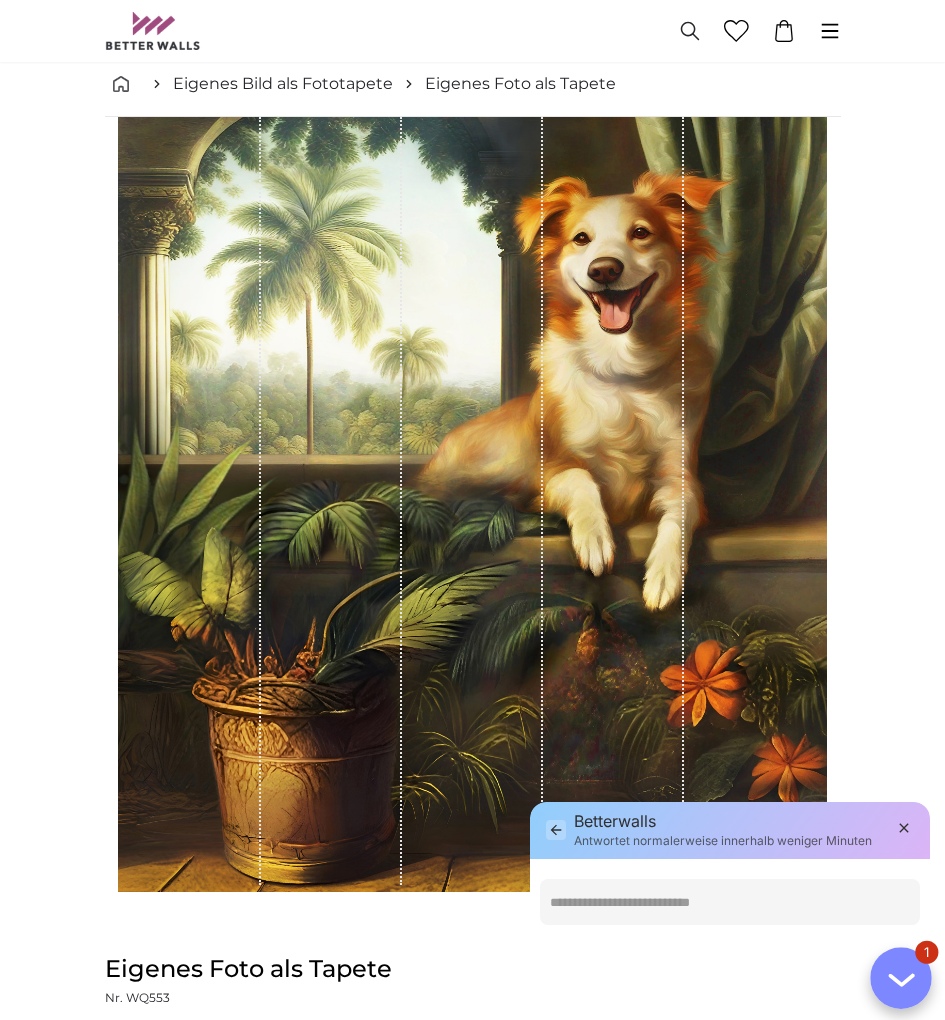 click 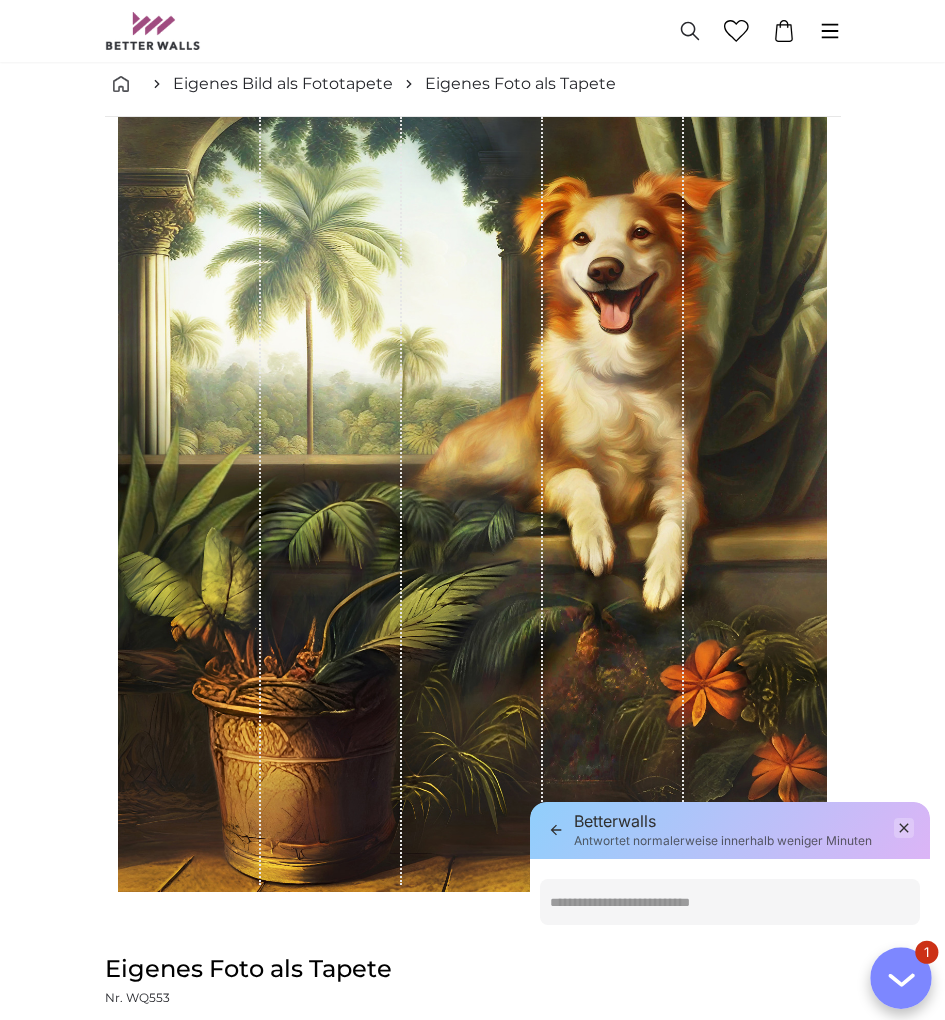 click 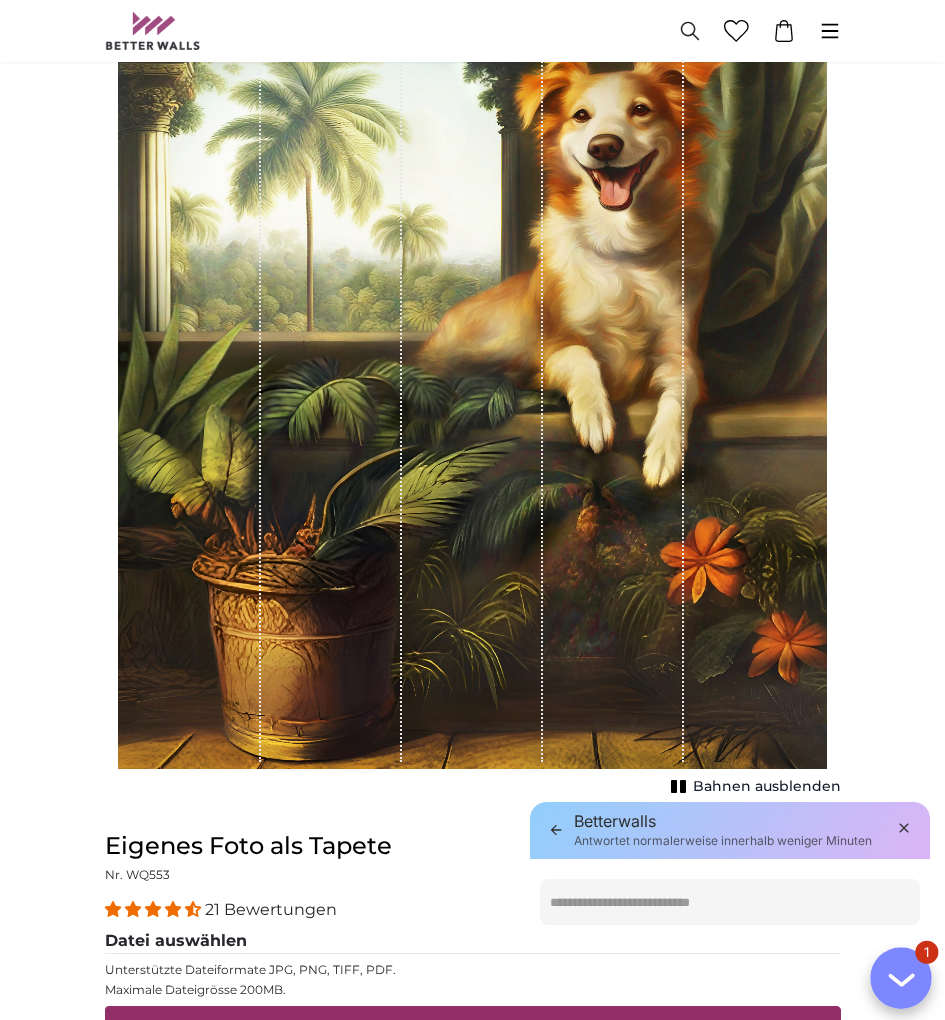 scroll, scrollTop: 171, scrollLeft: 0, axis: vertical 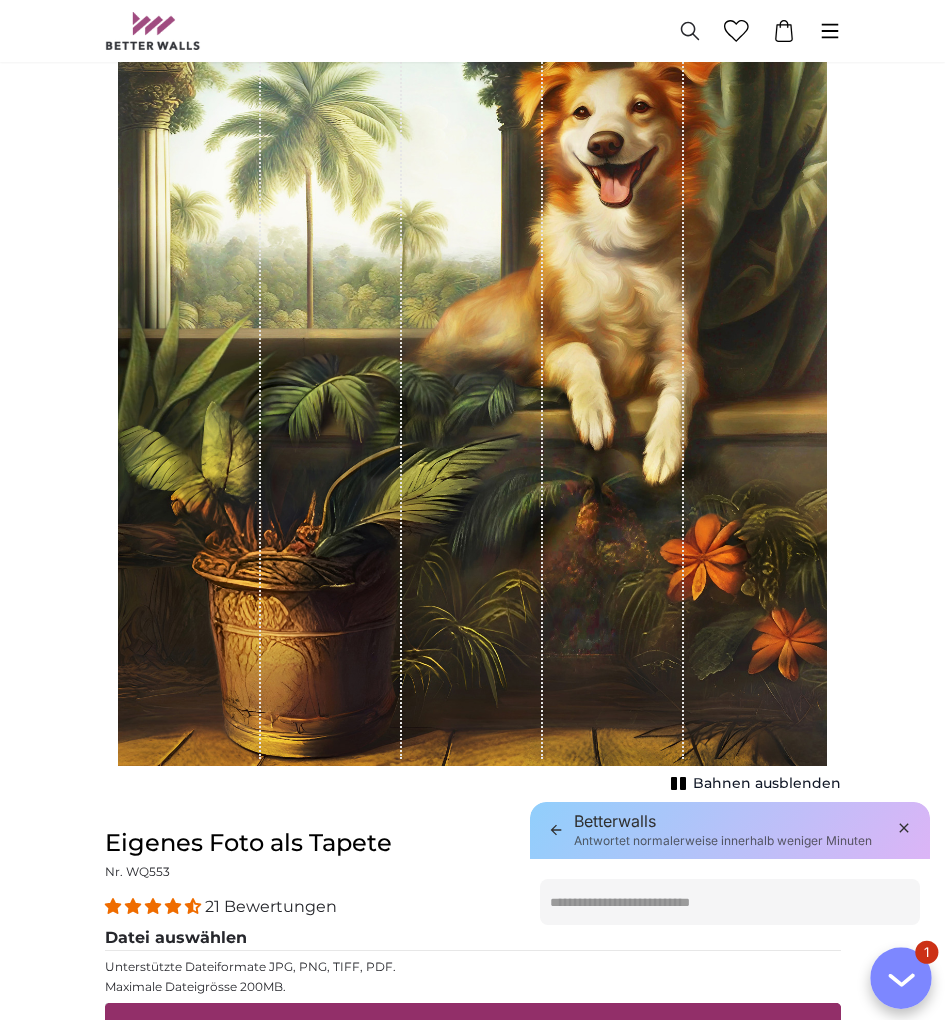 click 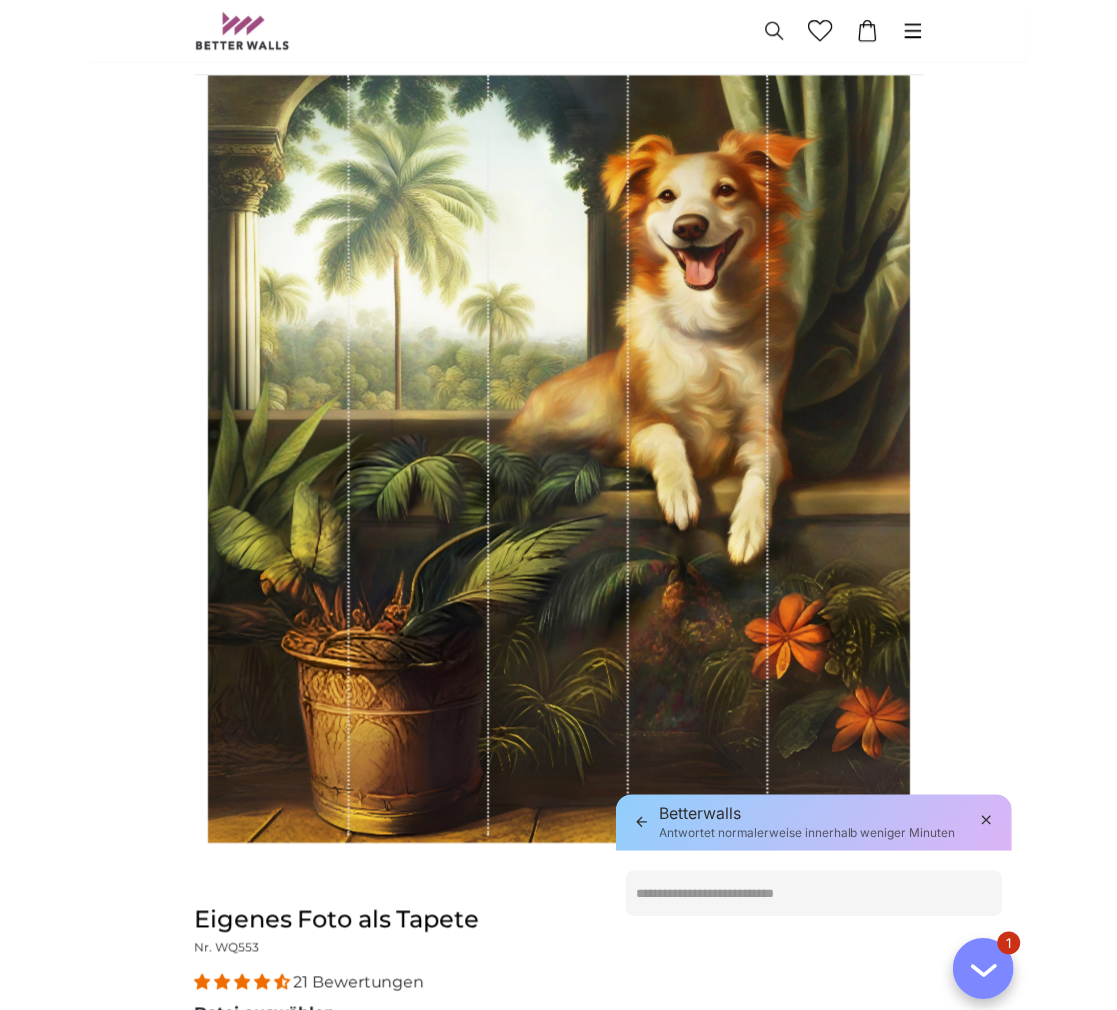 scroll, scrollTop: 0, scrollLeft: 0, axis: both 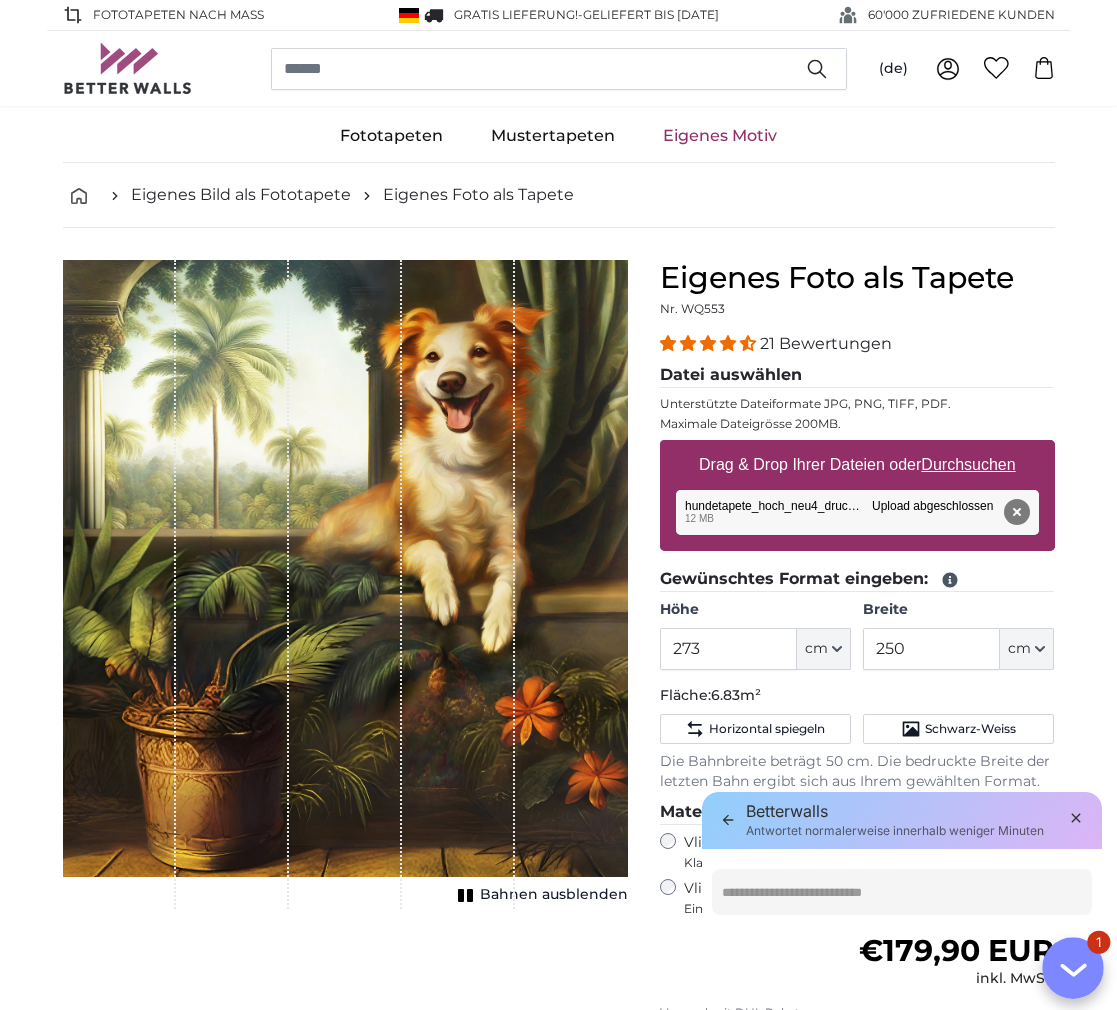 type on "*" 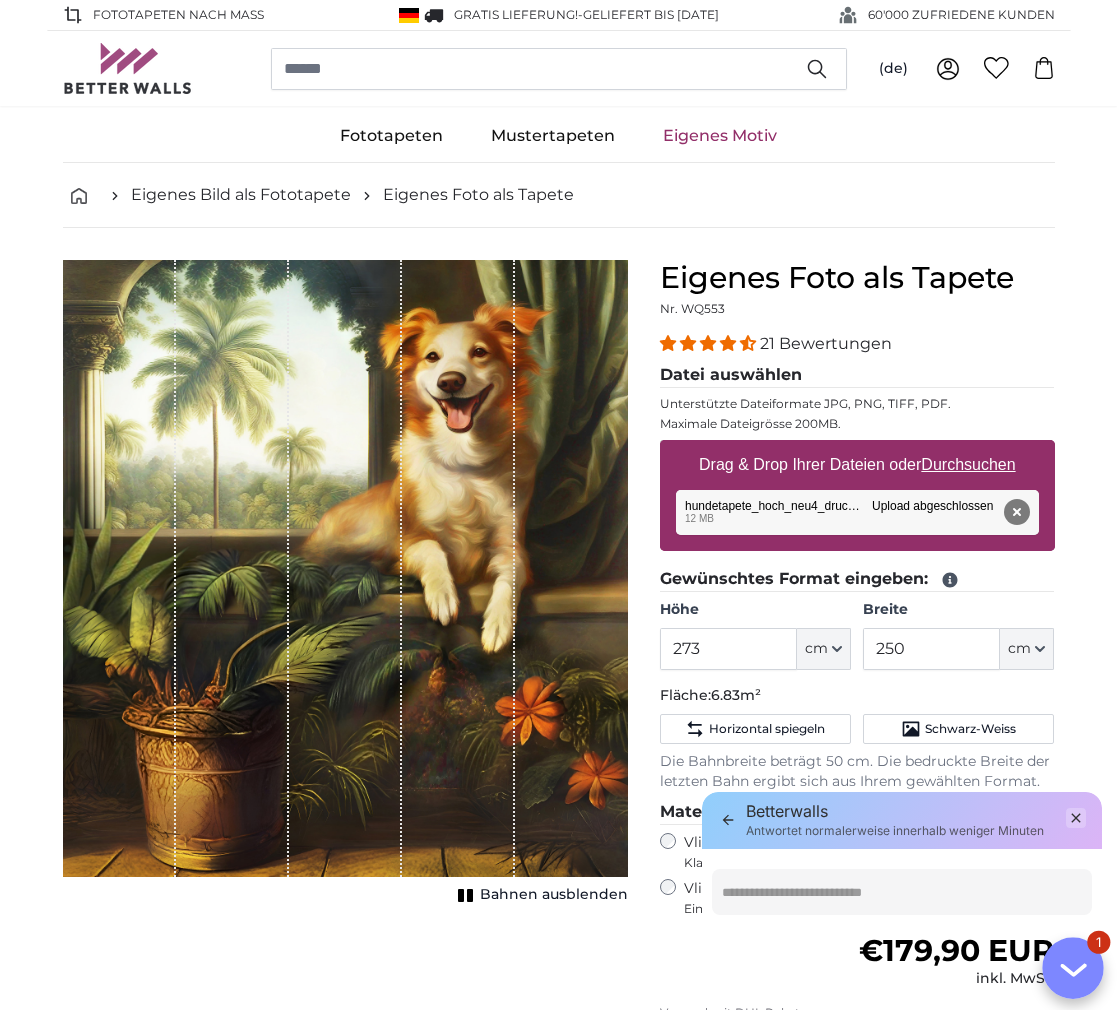 click 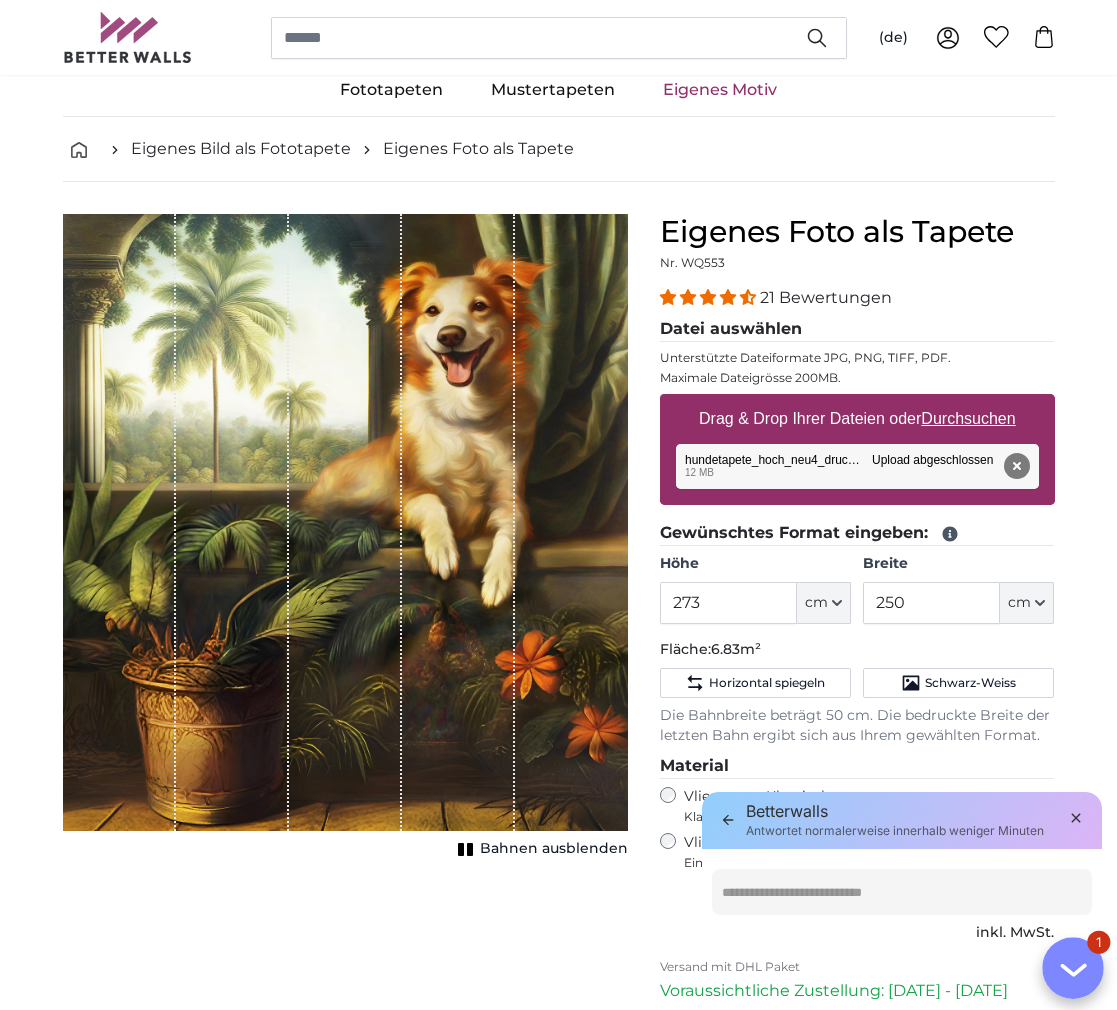 scroll, scrollTop: 88, scrollLeft: 0, axis: vertical 